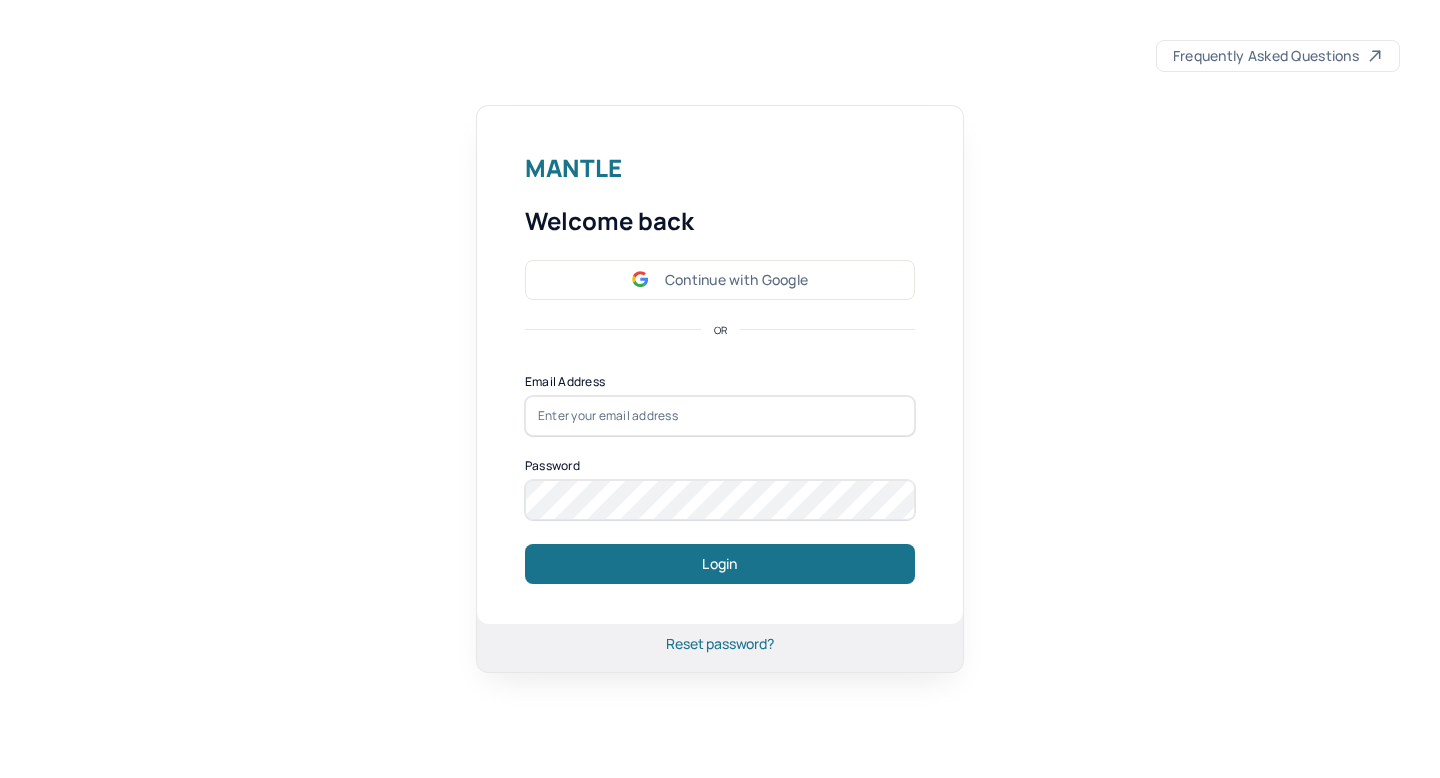 scroll, scrollTop: 0, scrollLeft: 0, axis: both 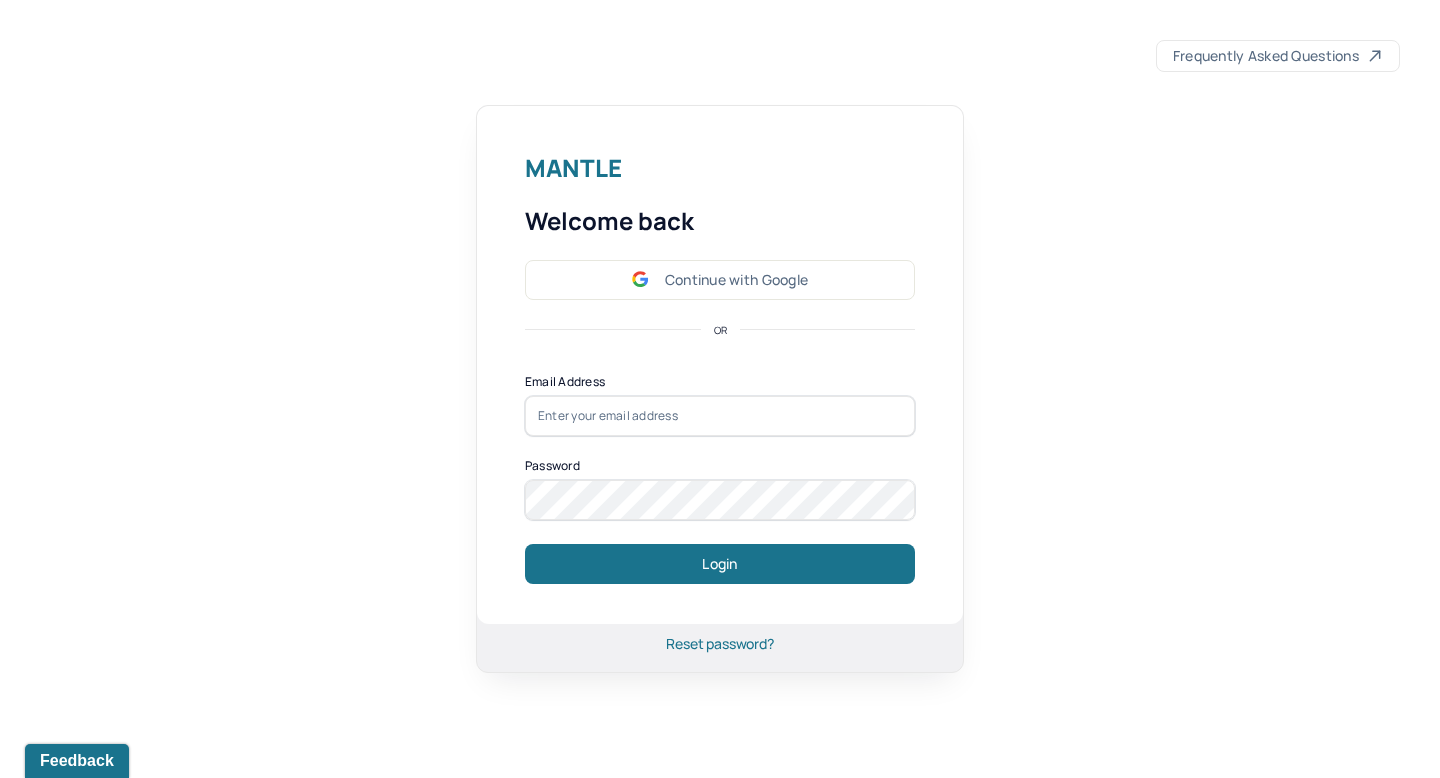 type on "[EMAIL]" 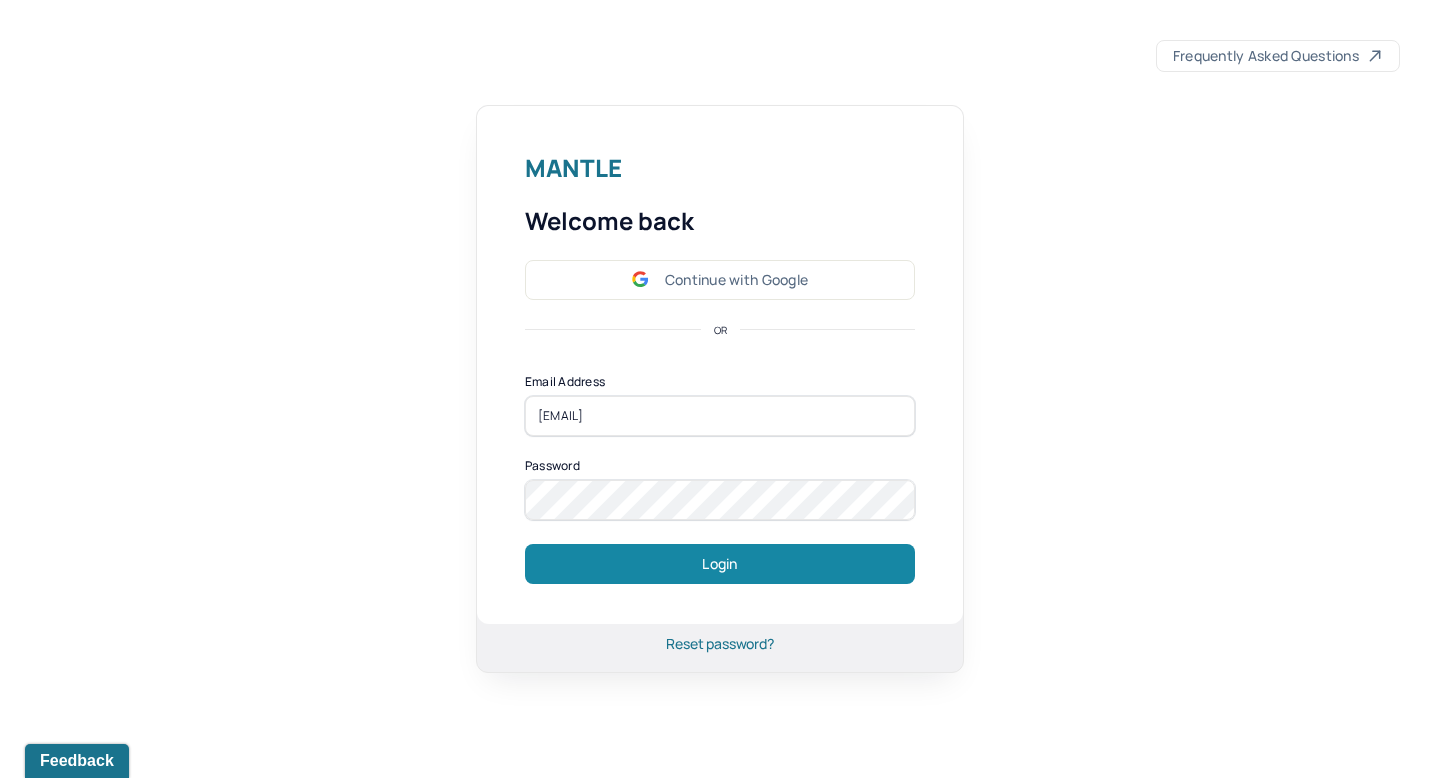 click on "Login" at bounding box center [720, 564] 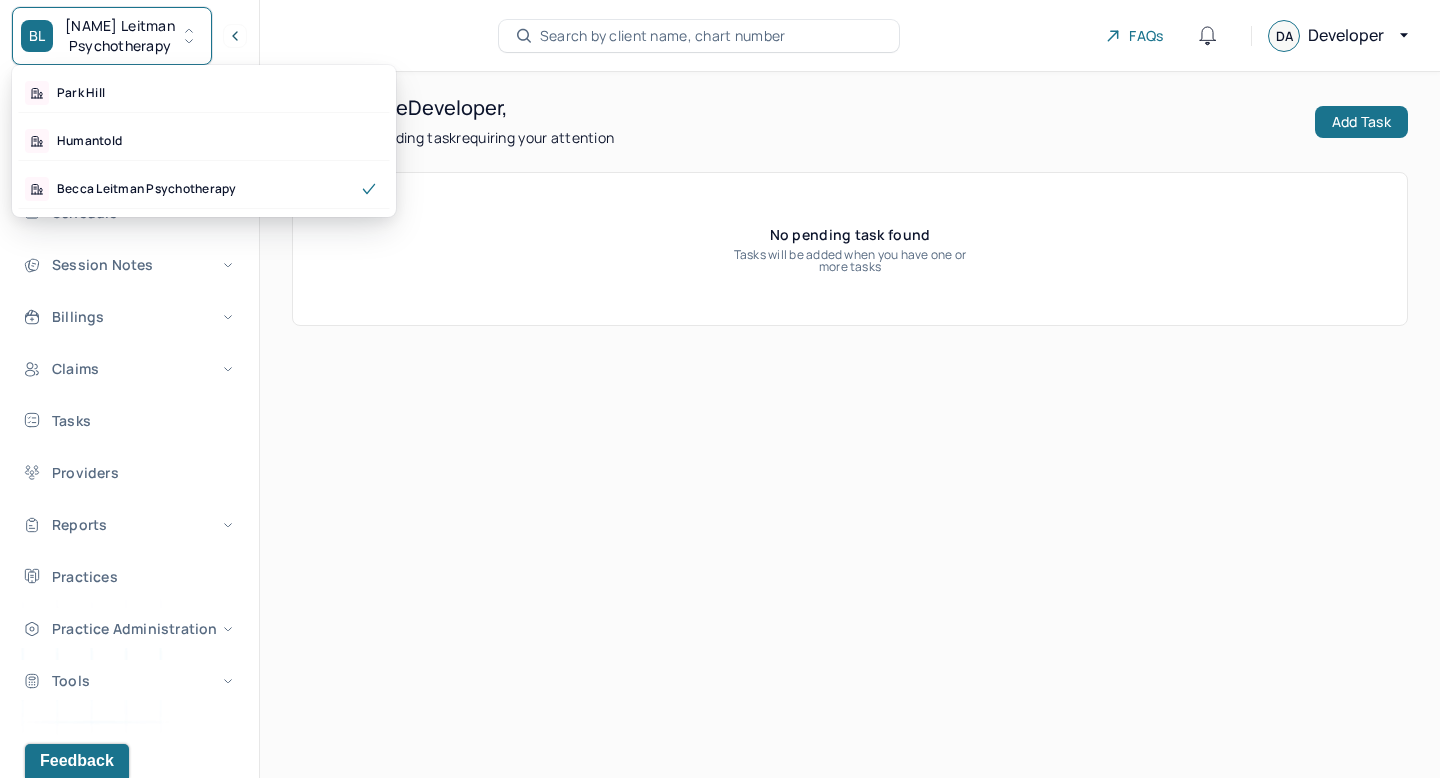 click on "Becca Leitman..." at bounding box center (120, 36) 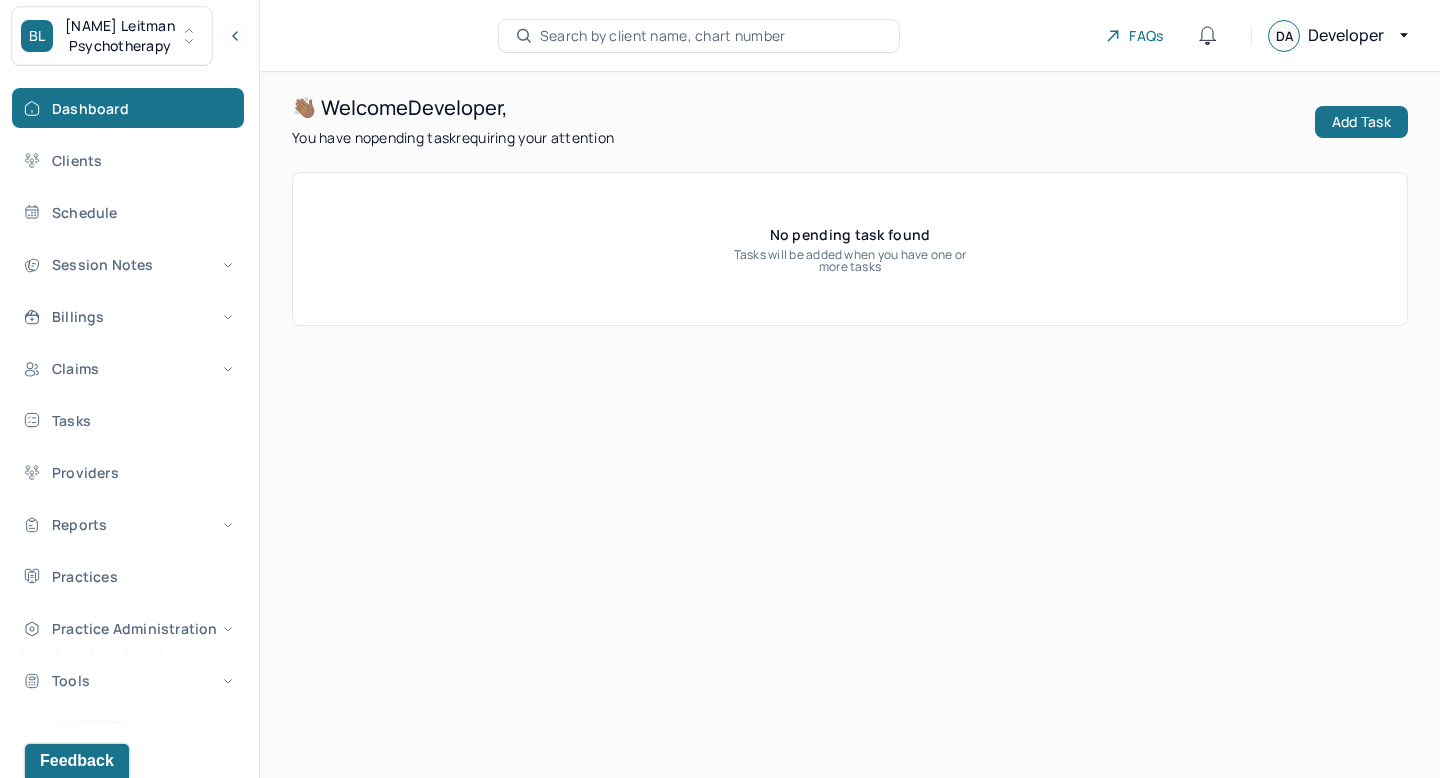 click on "Becca Leitman..." at bounding box center (120, 36) 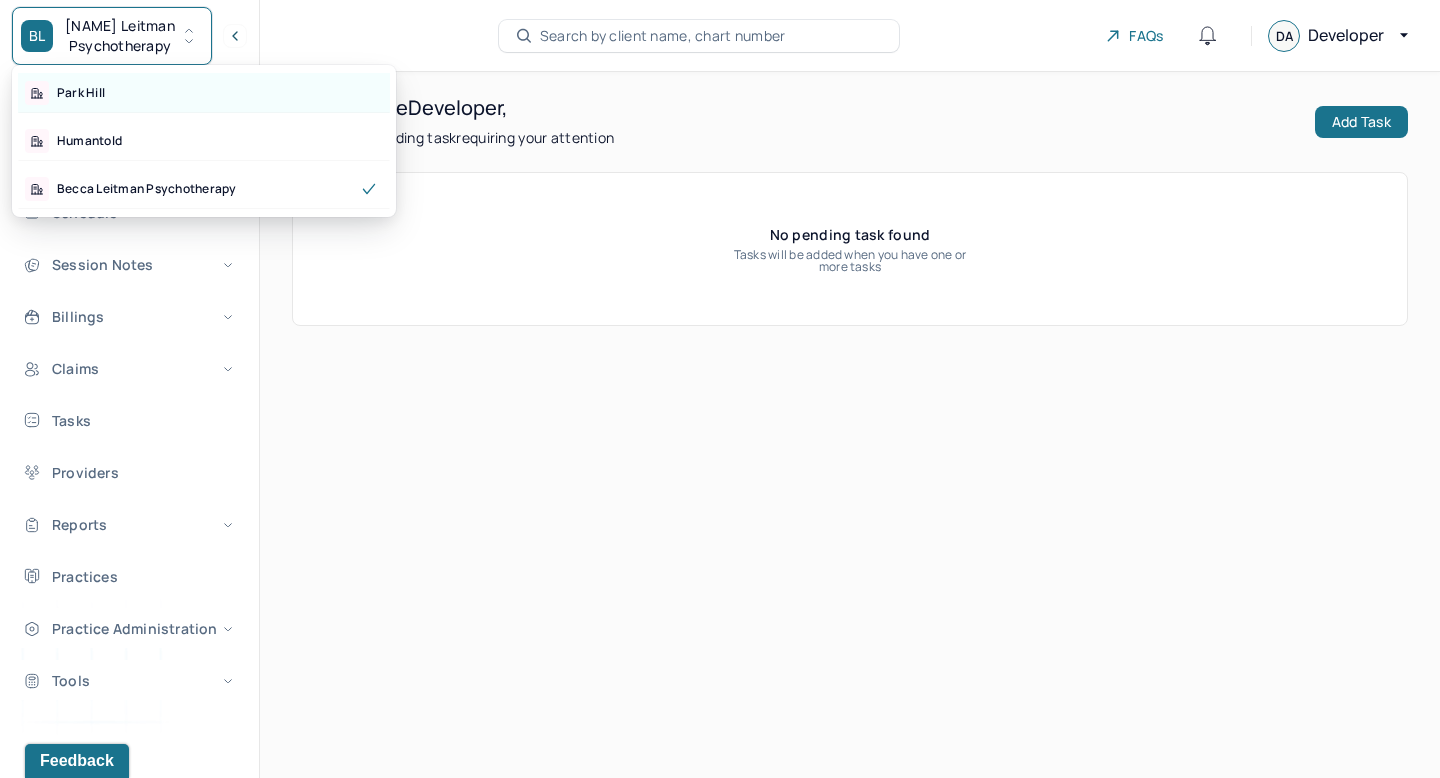 click on "Park Hill" at bounding box center [204, 93] 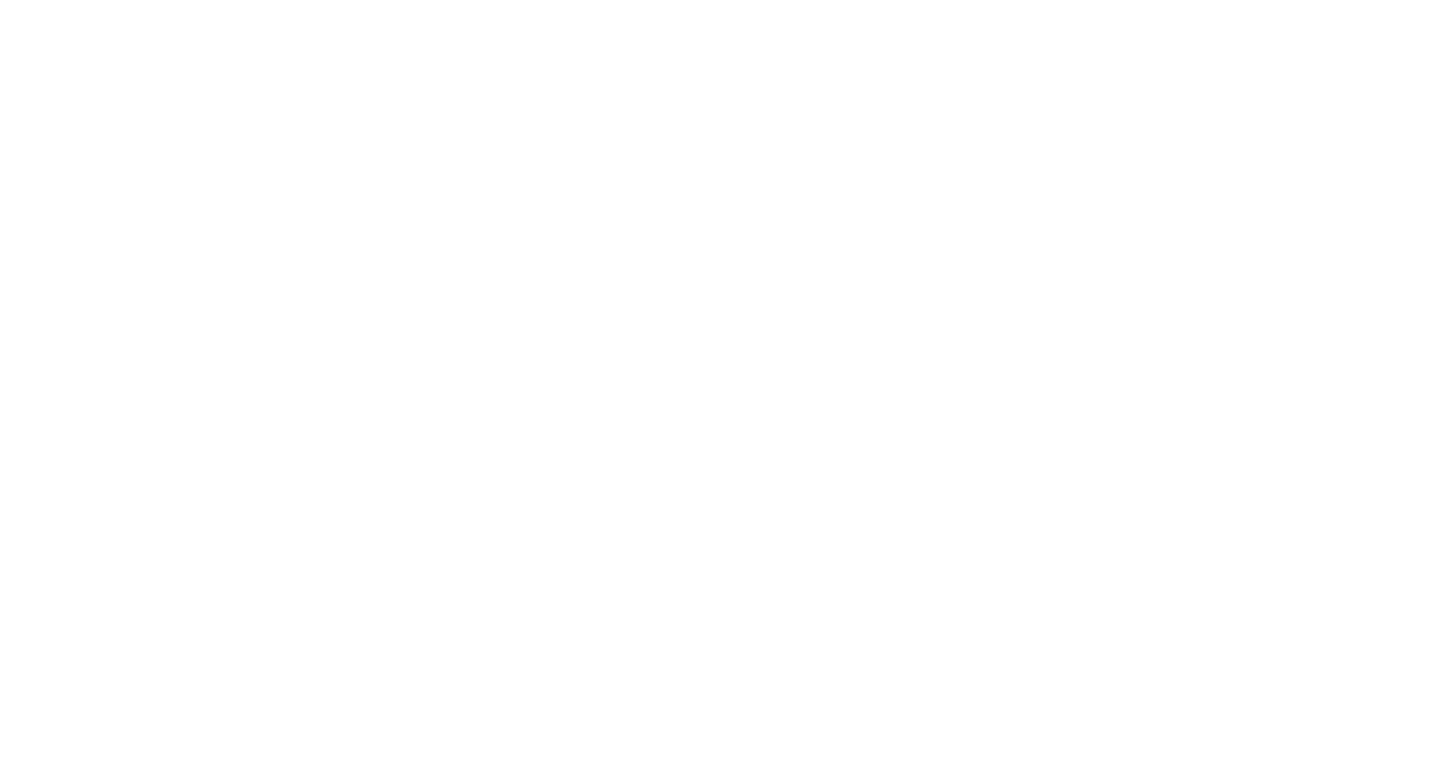 scroll, scrollTop: 0, scrollLeft: 0, axis: both 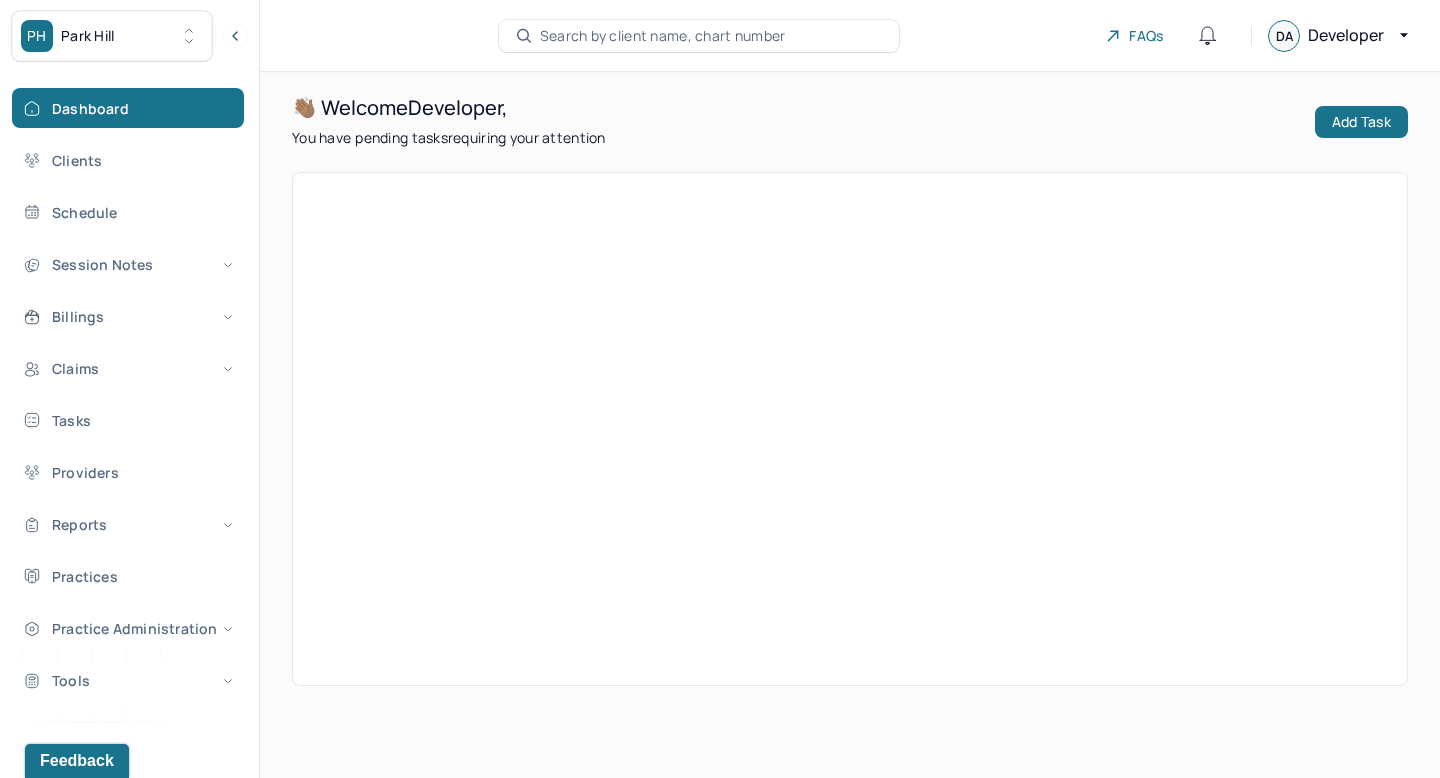click on "PH Park Hill" at bounding box center (112, 36) 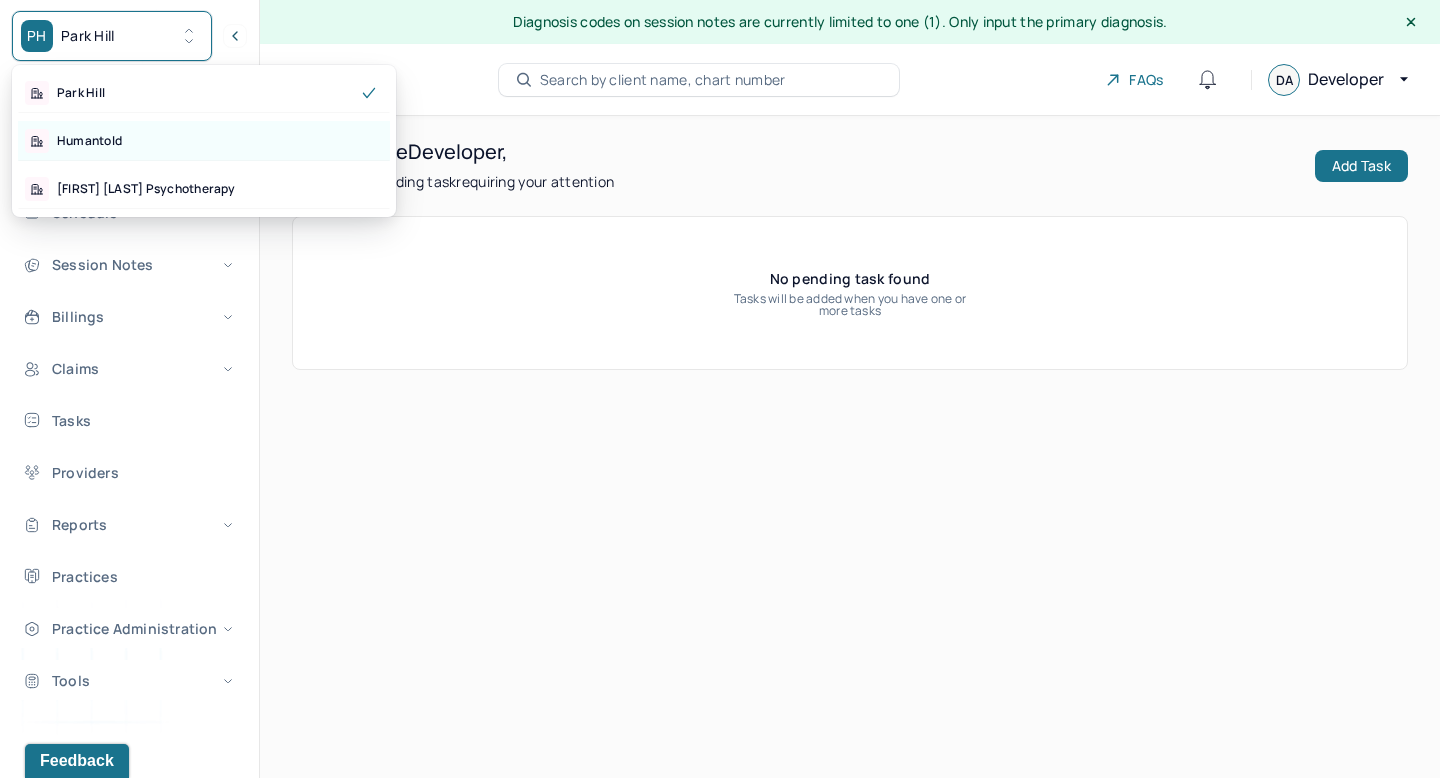 click on "Humantold" at bounding box center (204, 141) 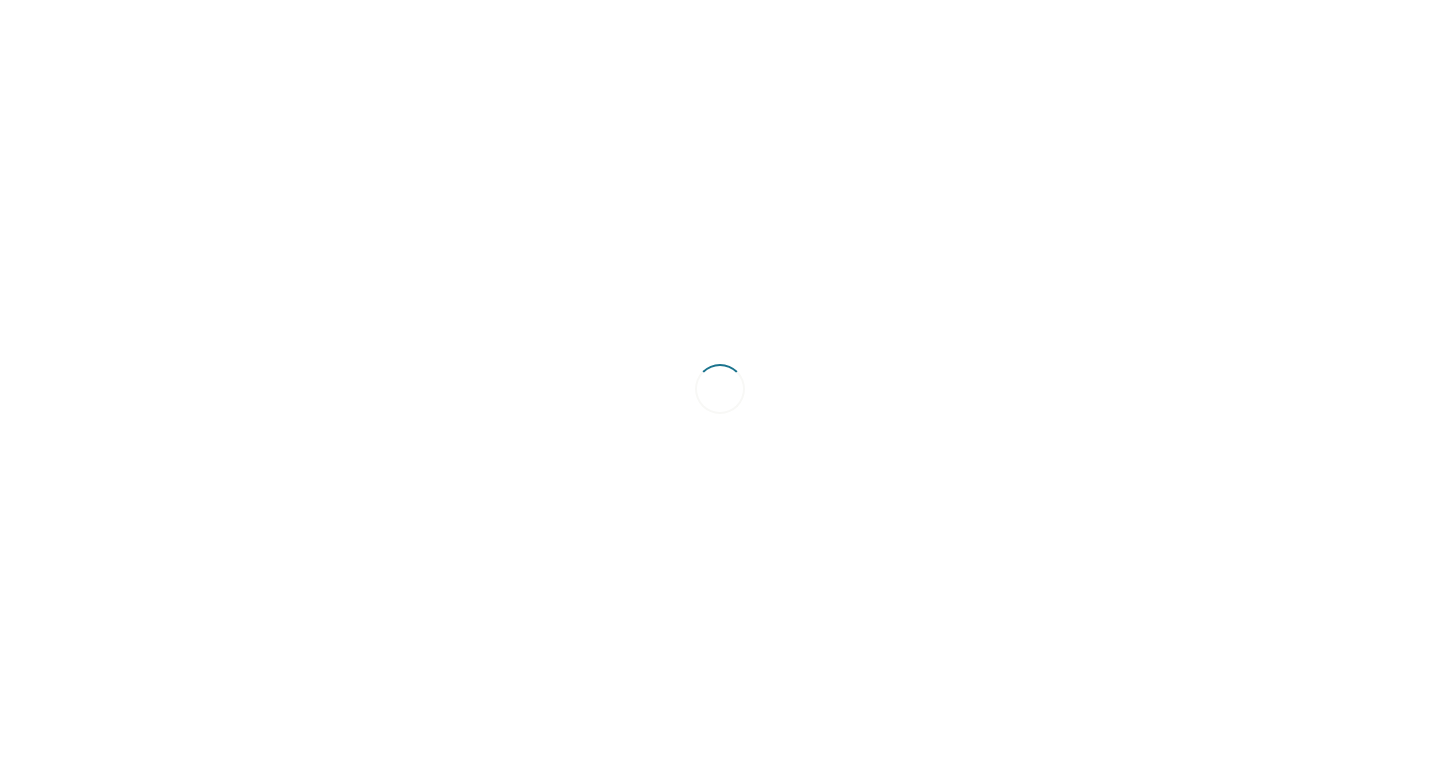 scroll, scrollTop: 0, scrollLeft: 0, axis: both 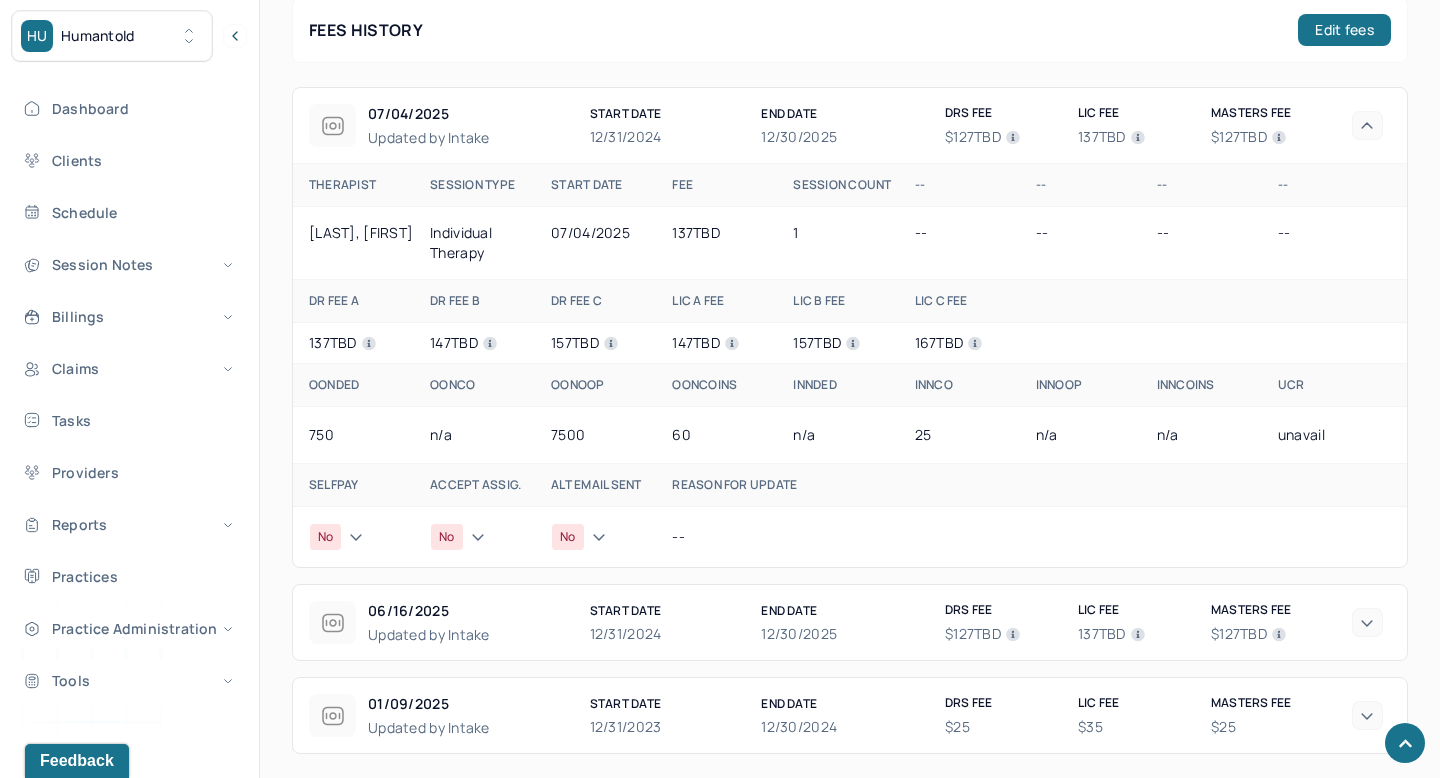 click 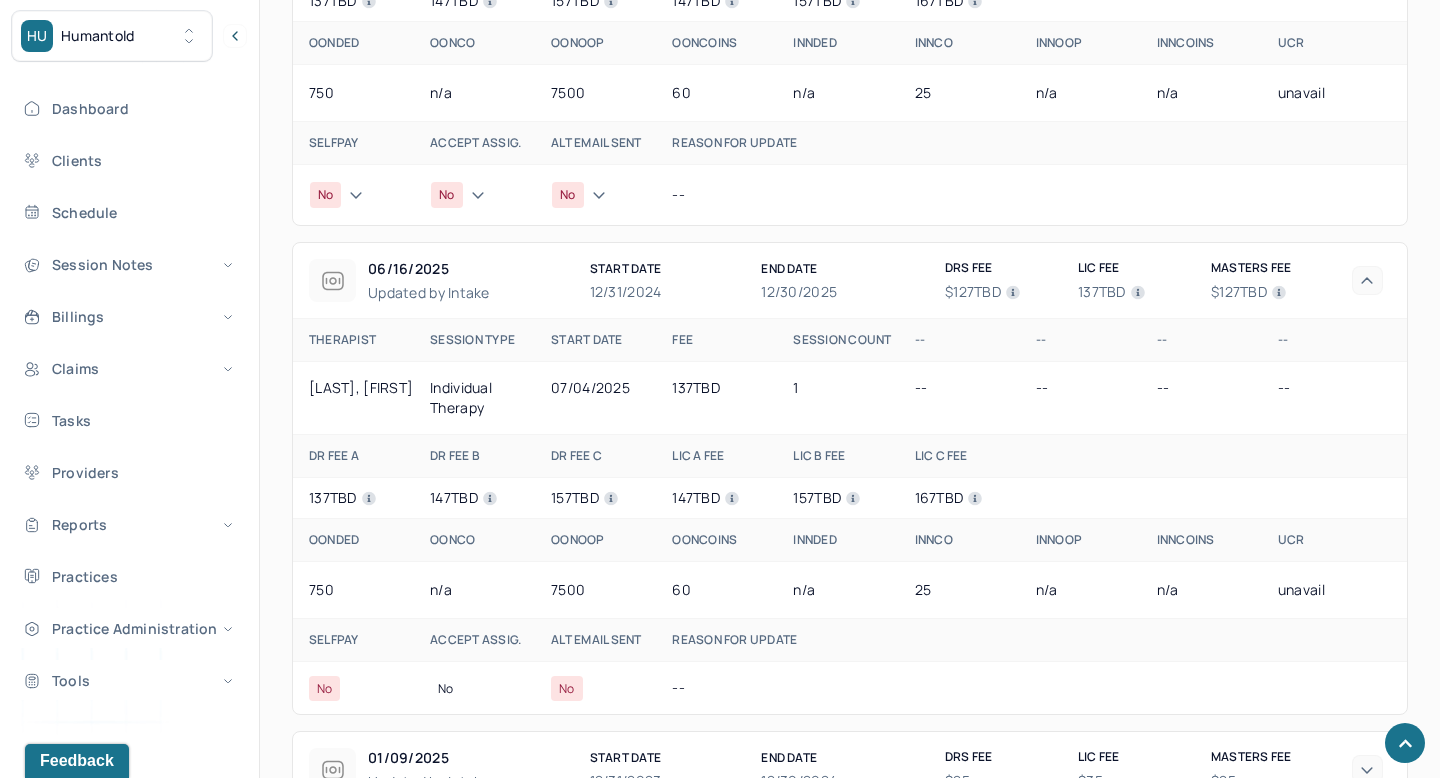 scroll, scrollTop: 1599, scrollLeft: 0, axis: vertical 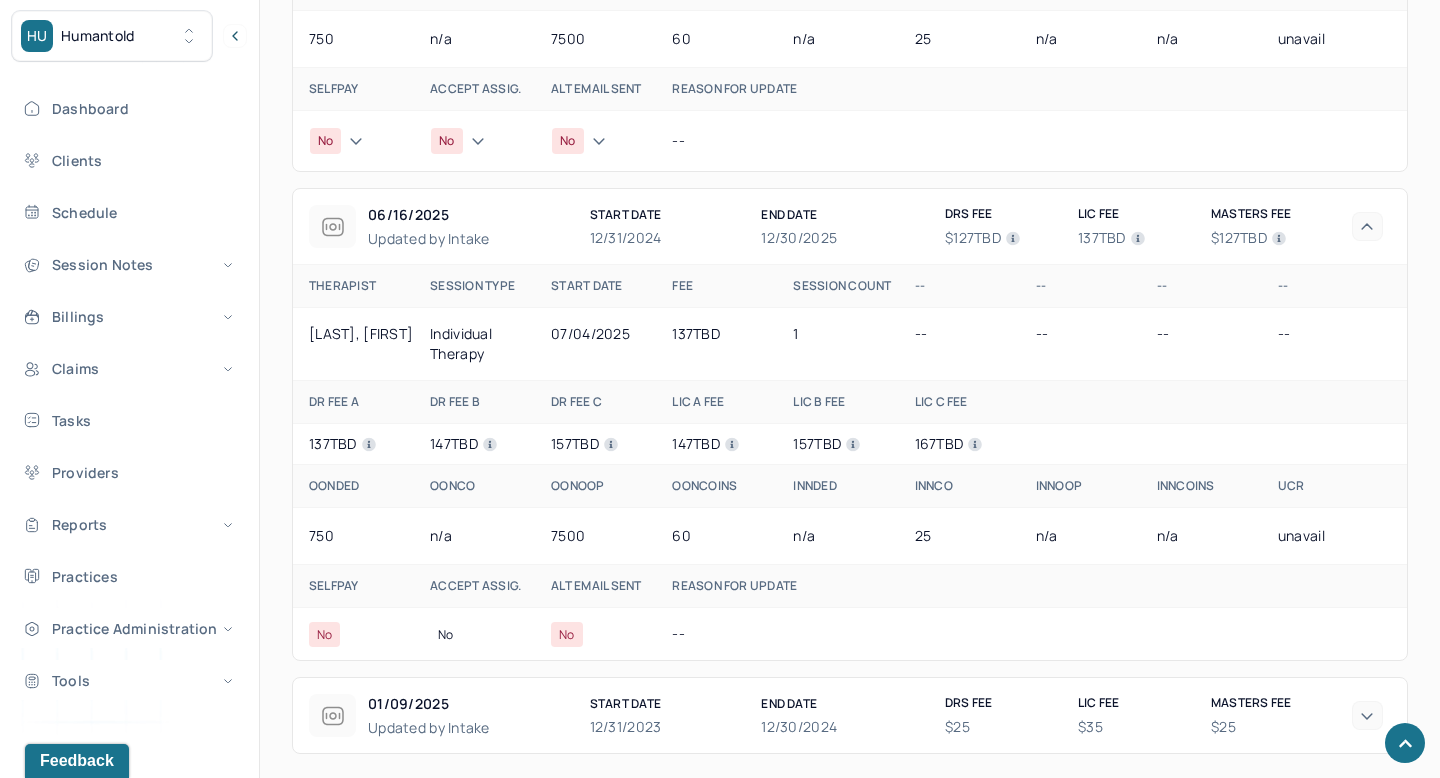 click 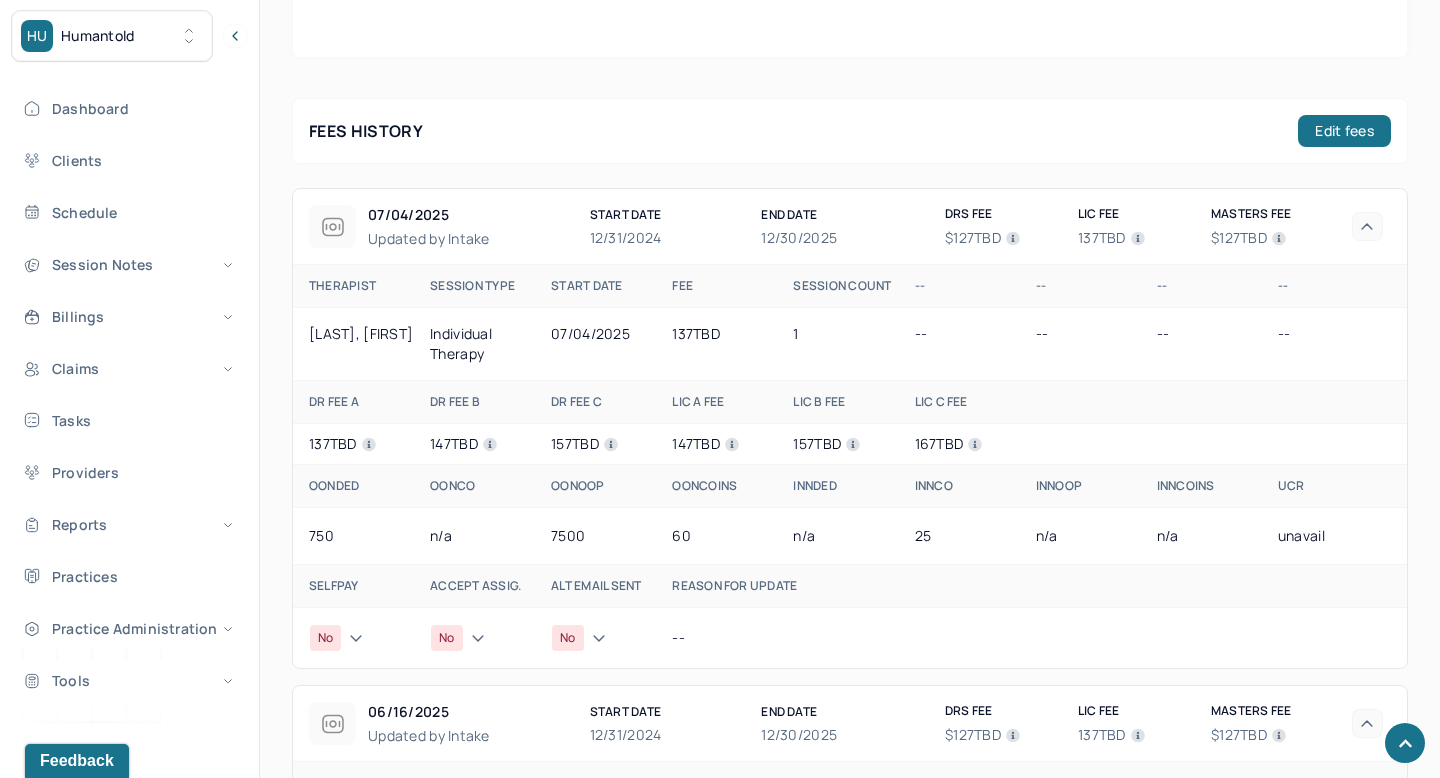 scroll, scrollTop: 1102, scrollLeft: 0, axis: vertical 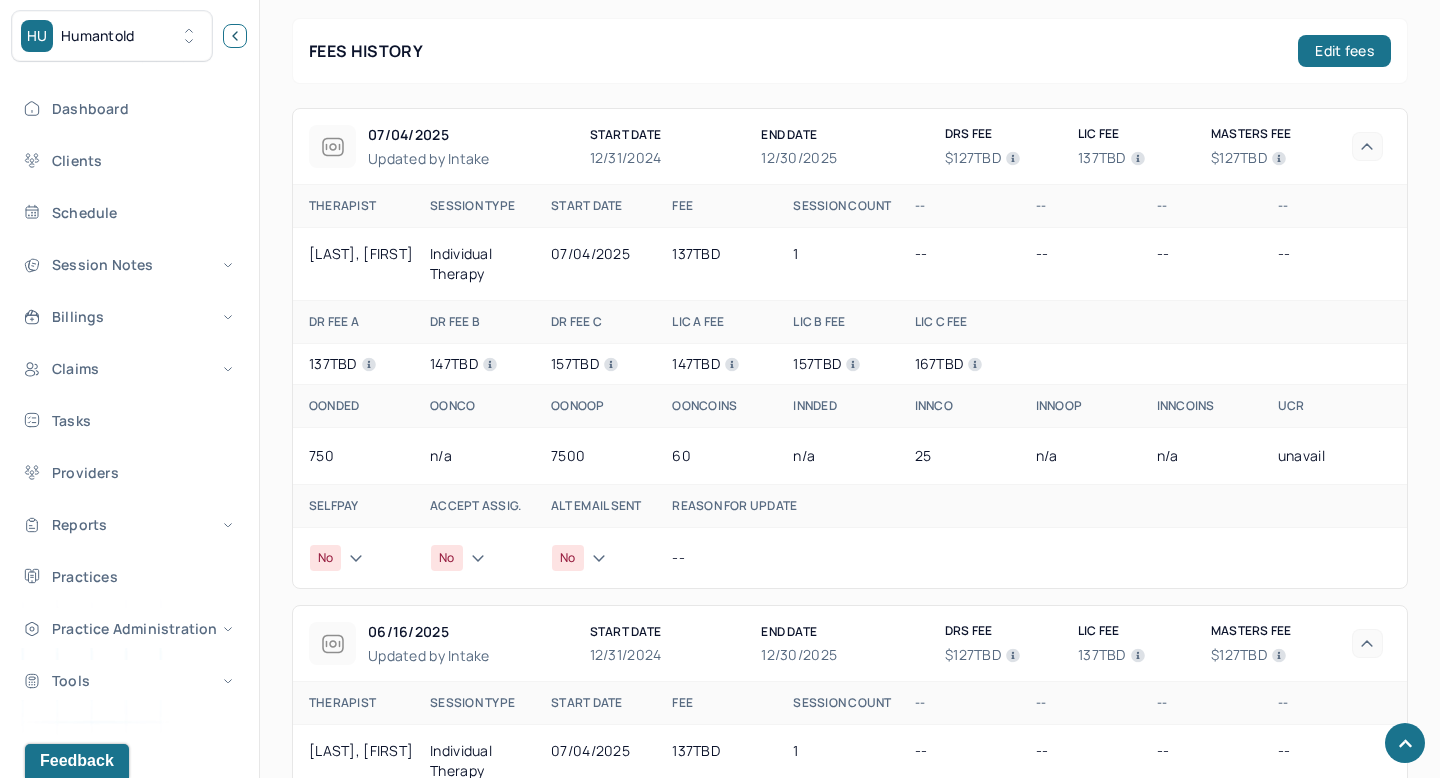 click 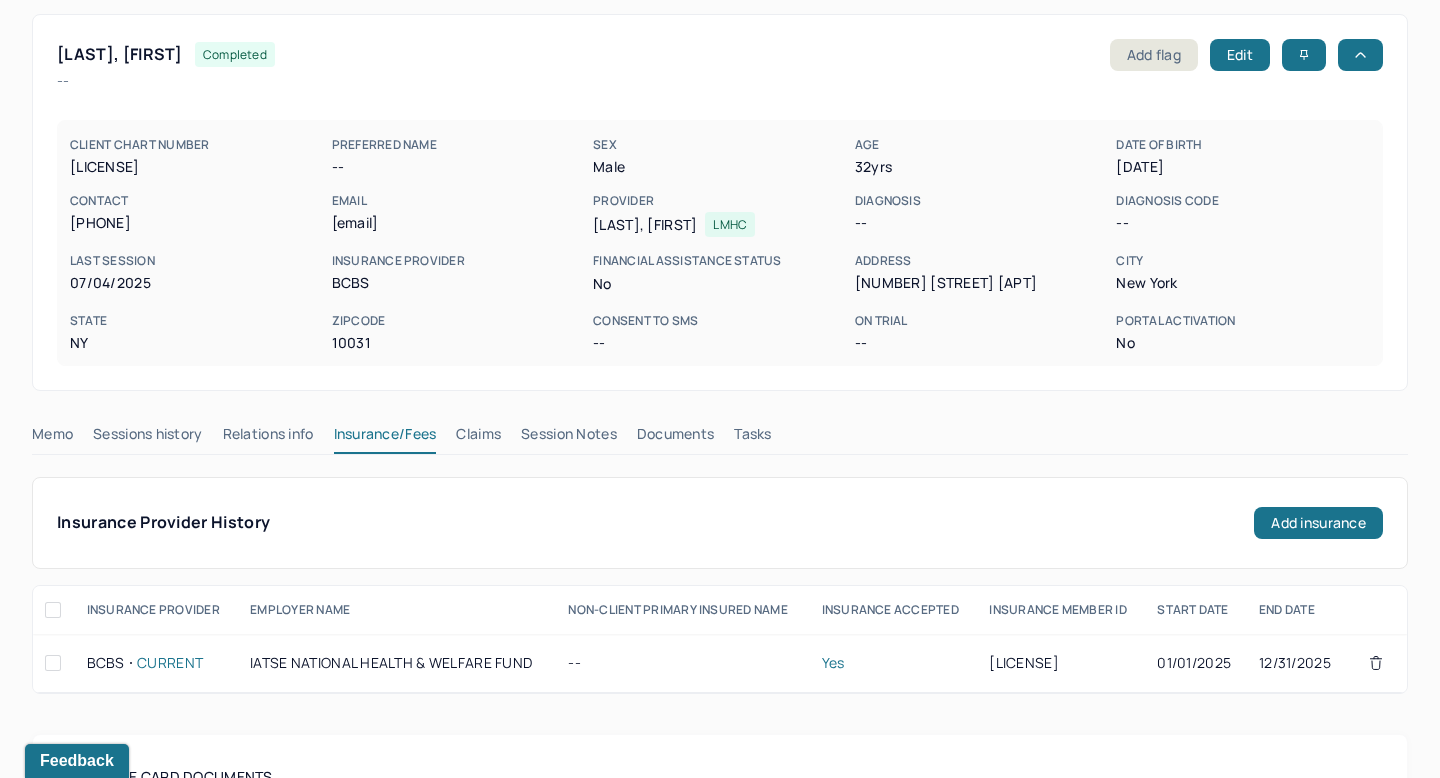 scroll, scrollTop: 0, scrollLeft: 0, axis: both 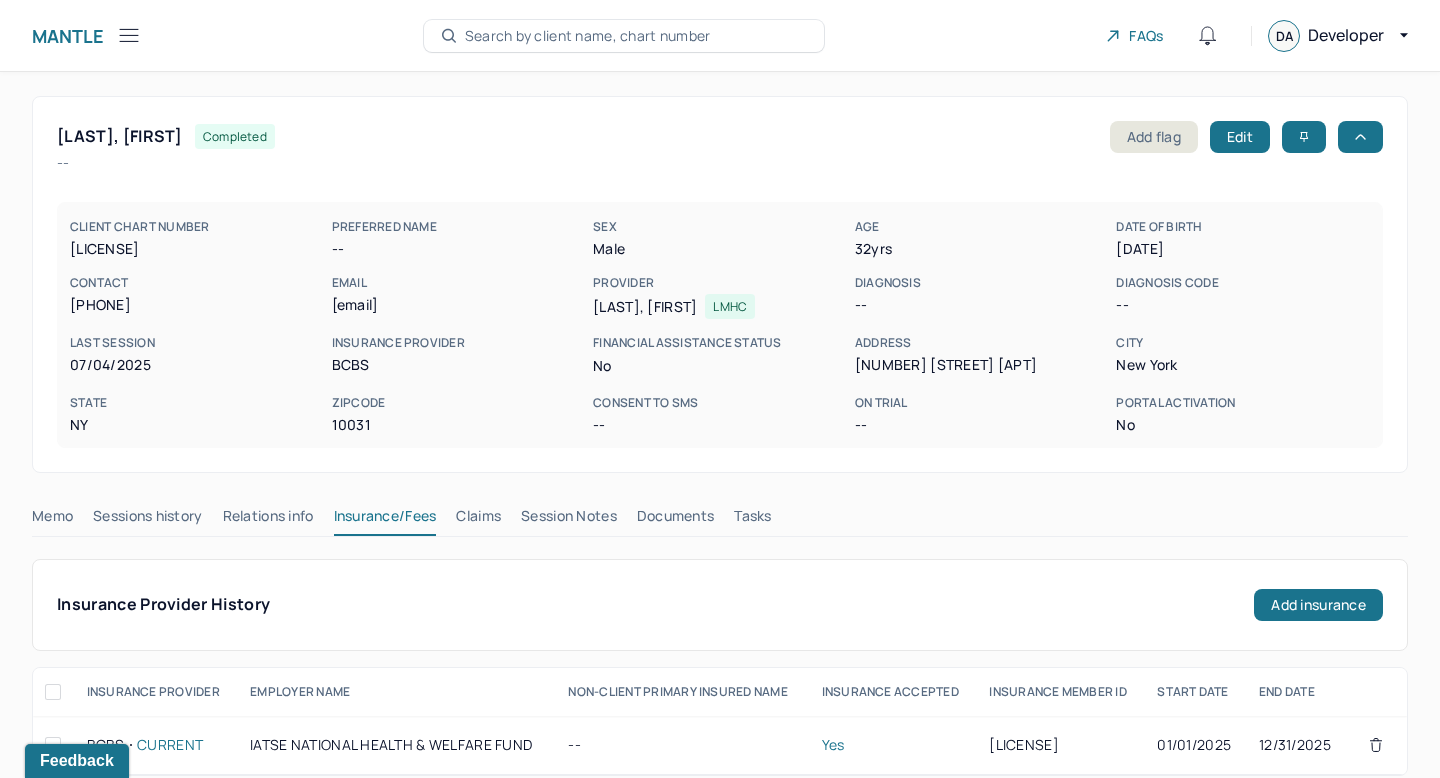 click on "insurance provider" at bounding box center [459, 343] 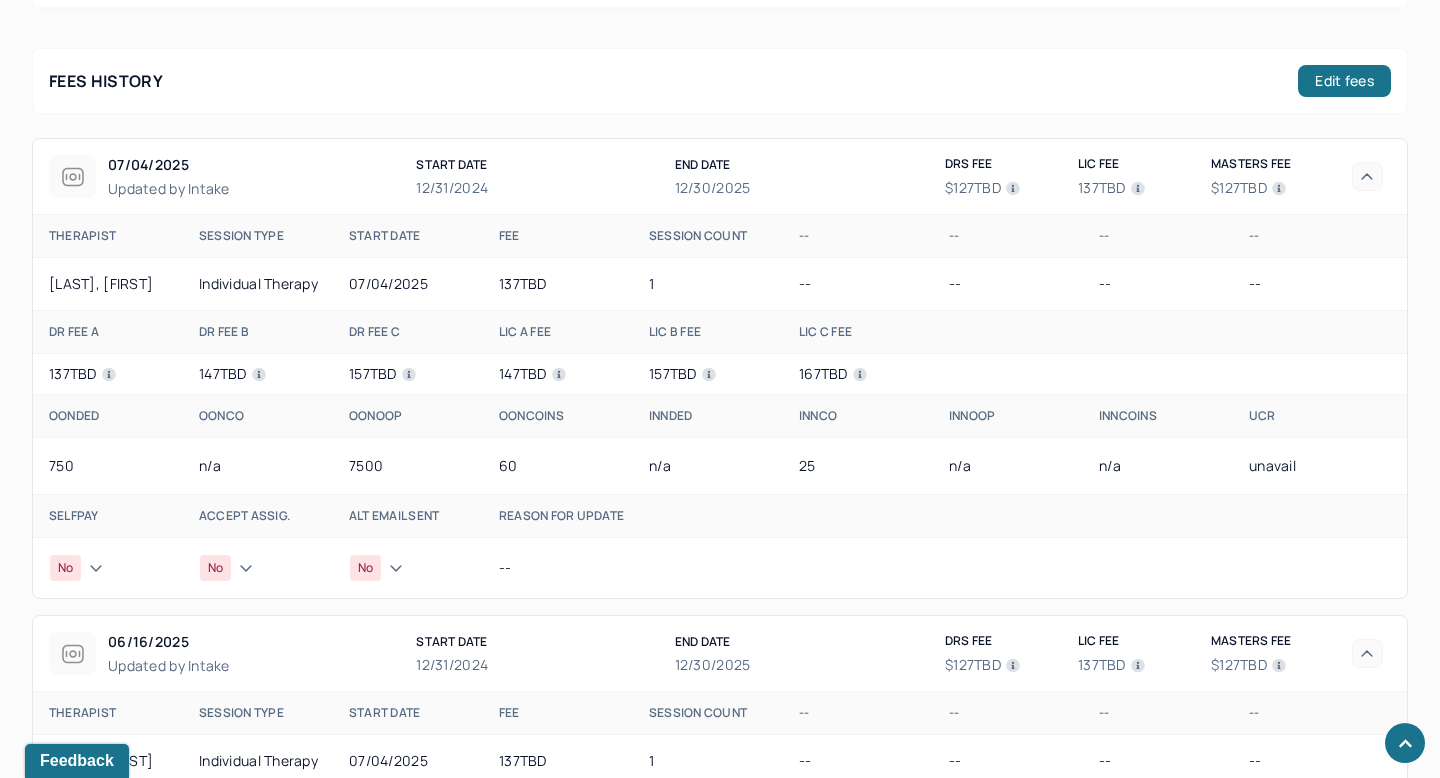 scroll, scrollTop: 1121, scrollLeft: 0, axis: vertical 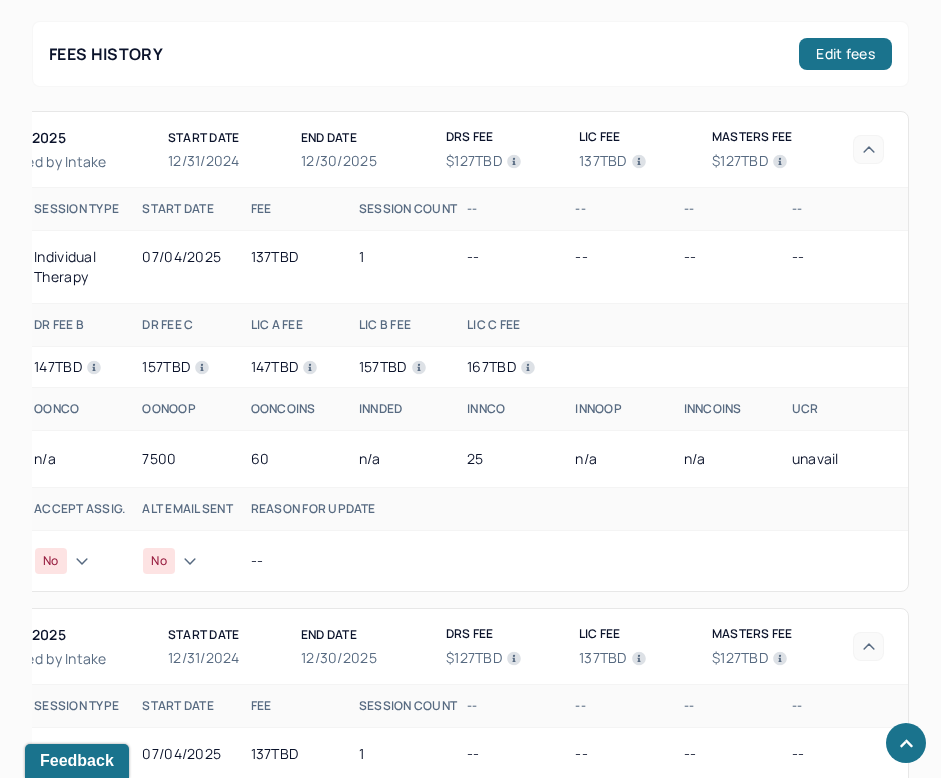 click on "lic fee" at bounding box center [633, 137] 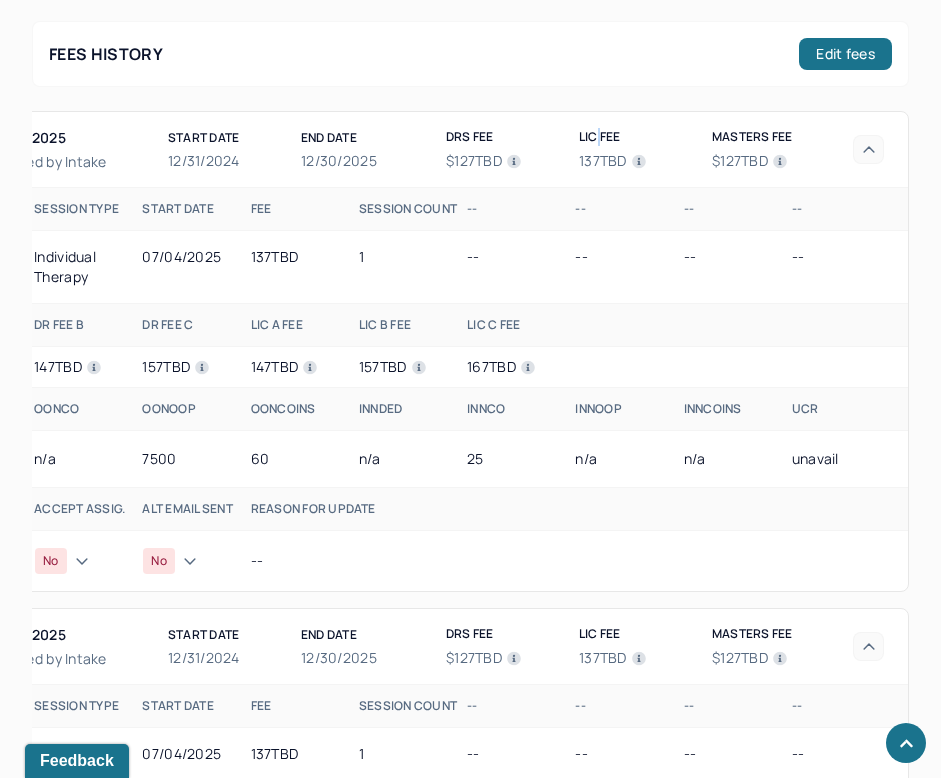 click on "lic fee" at bounding box center (633, 137) 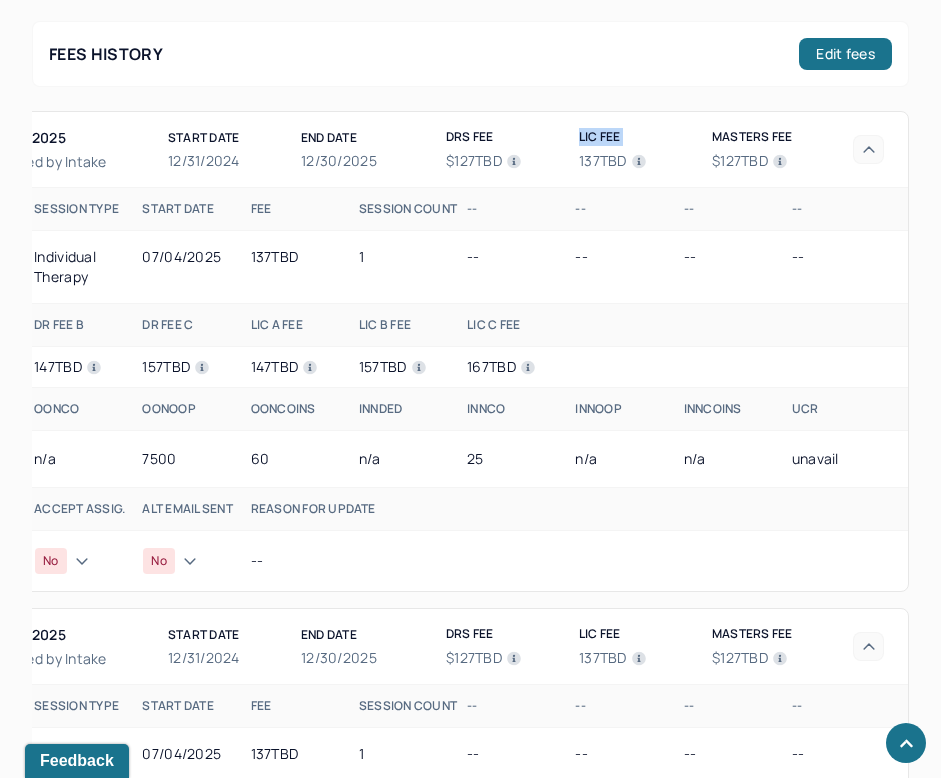 click on "lic fee" at bounding box center (633, 137) 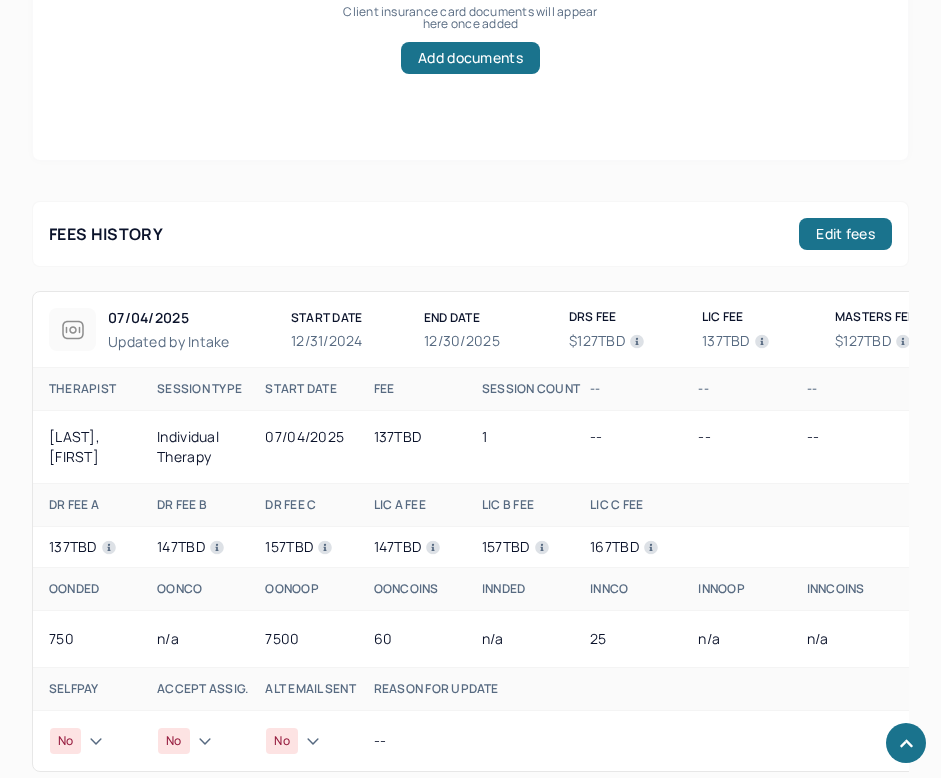 scroll, scrollTop: 1315, scrollLeft: 0, axis: vertical 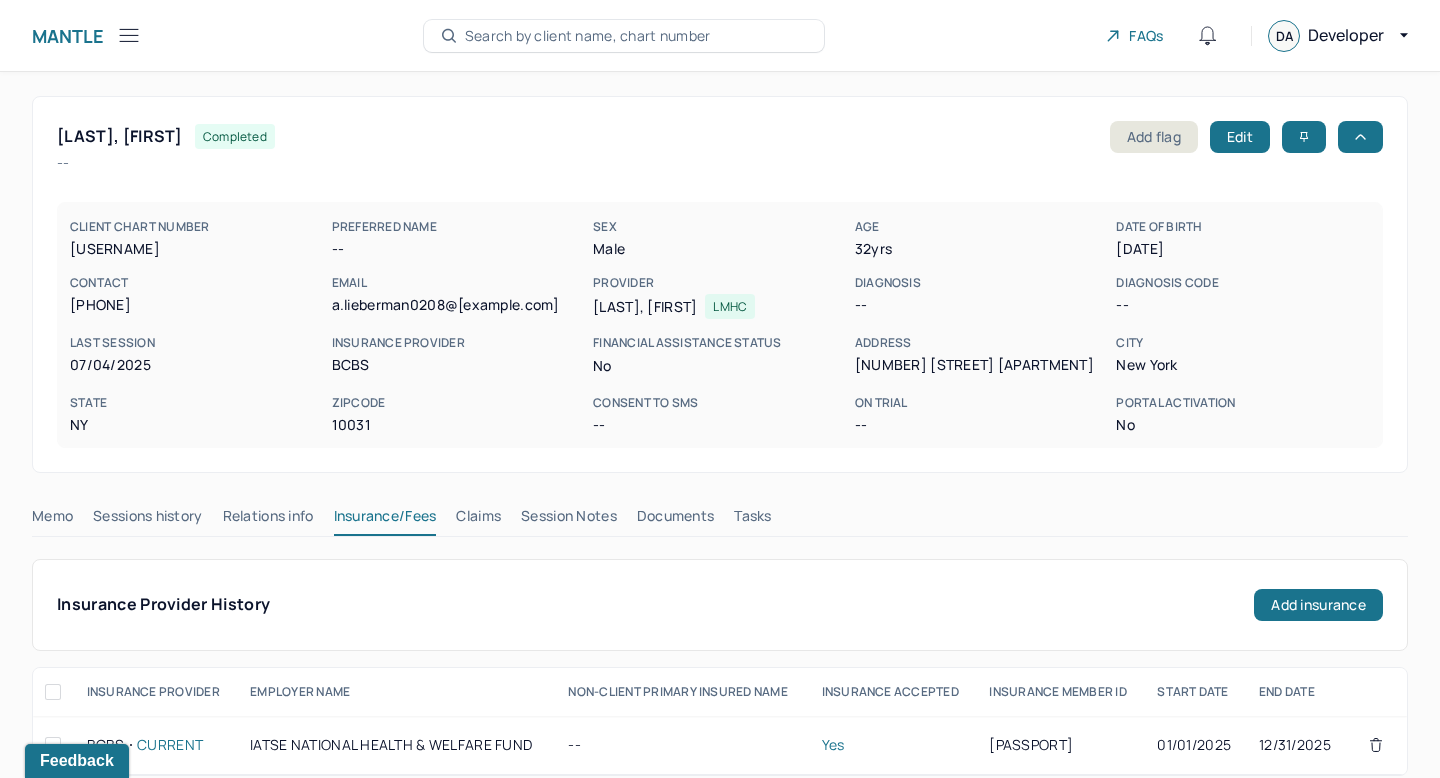 click 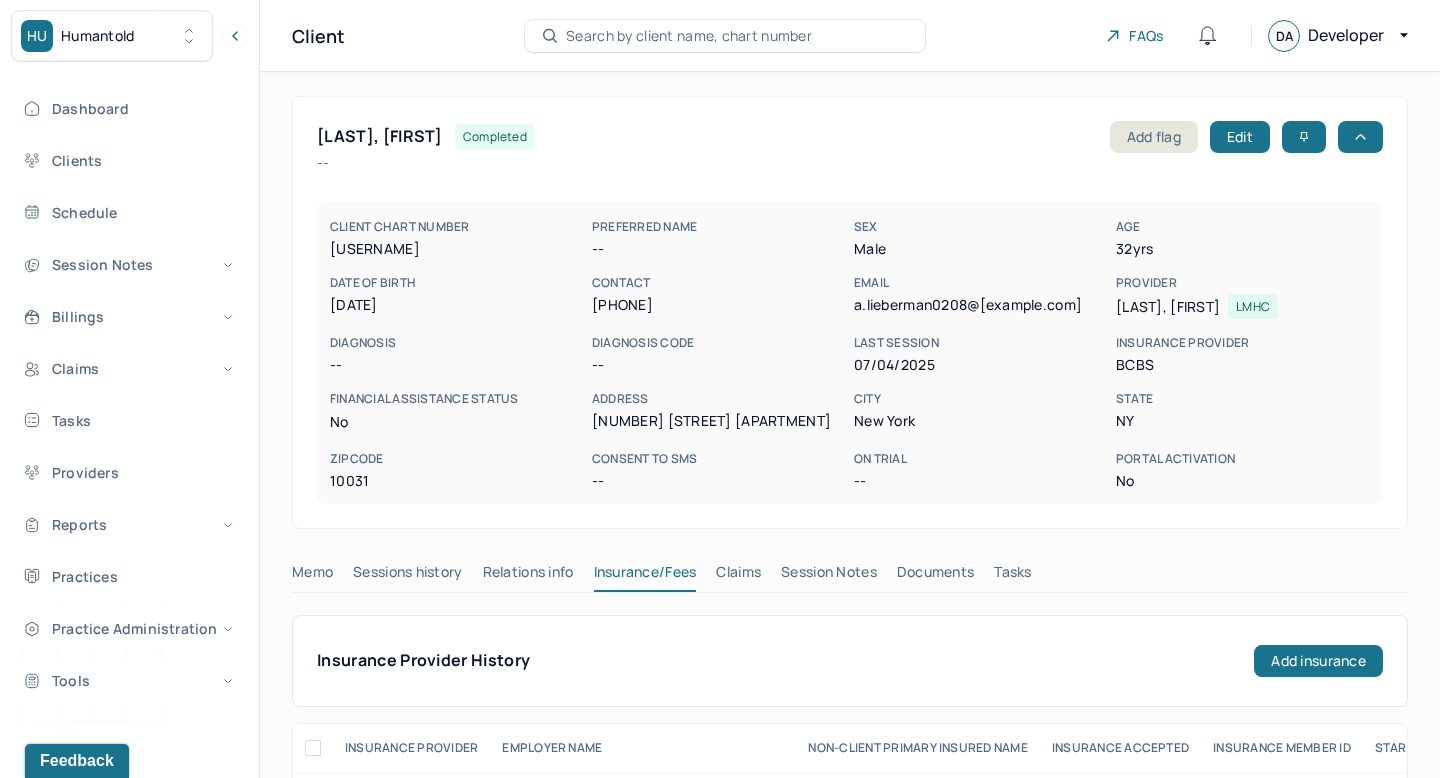 click on "[LAST], [FIRST]" at bounding box center [1168, 307] 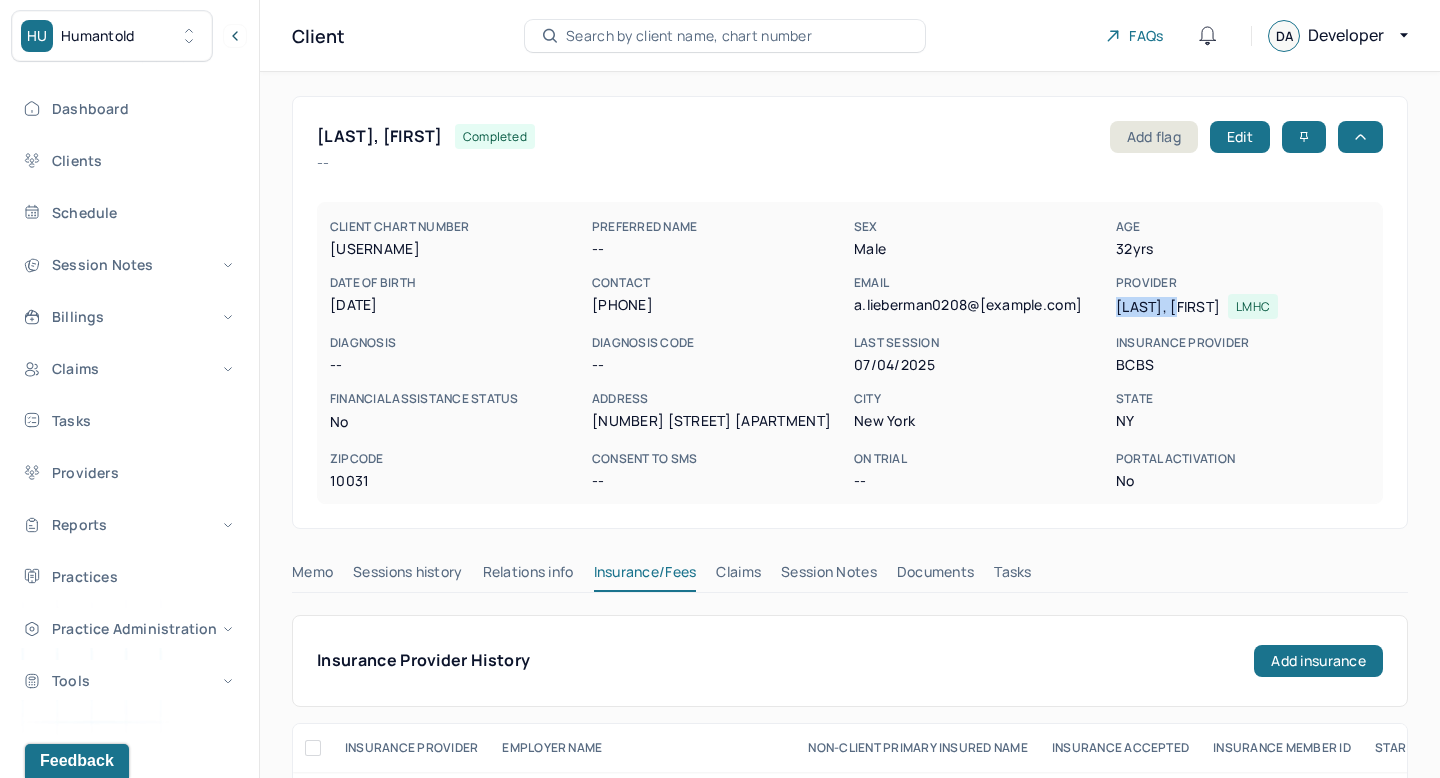 click on "[LAST], [FIRST]" at bounding box center (1168, 307) 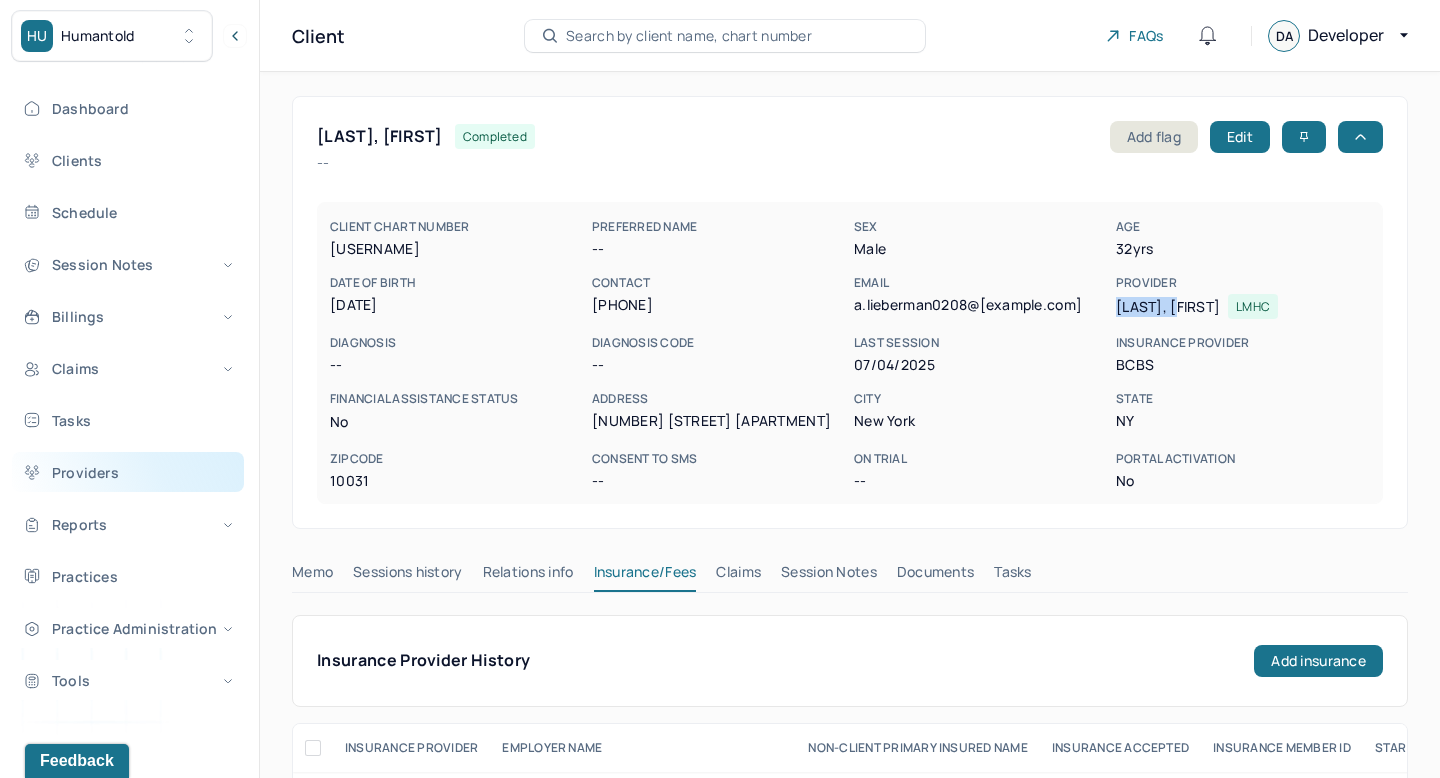 click on "Providers" at bounding box center (128, 472) 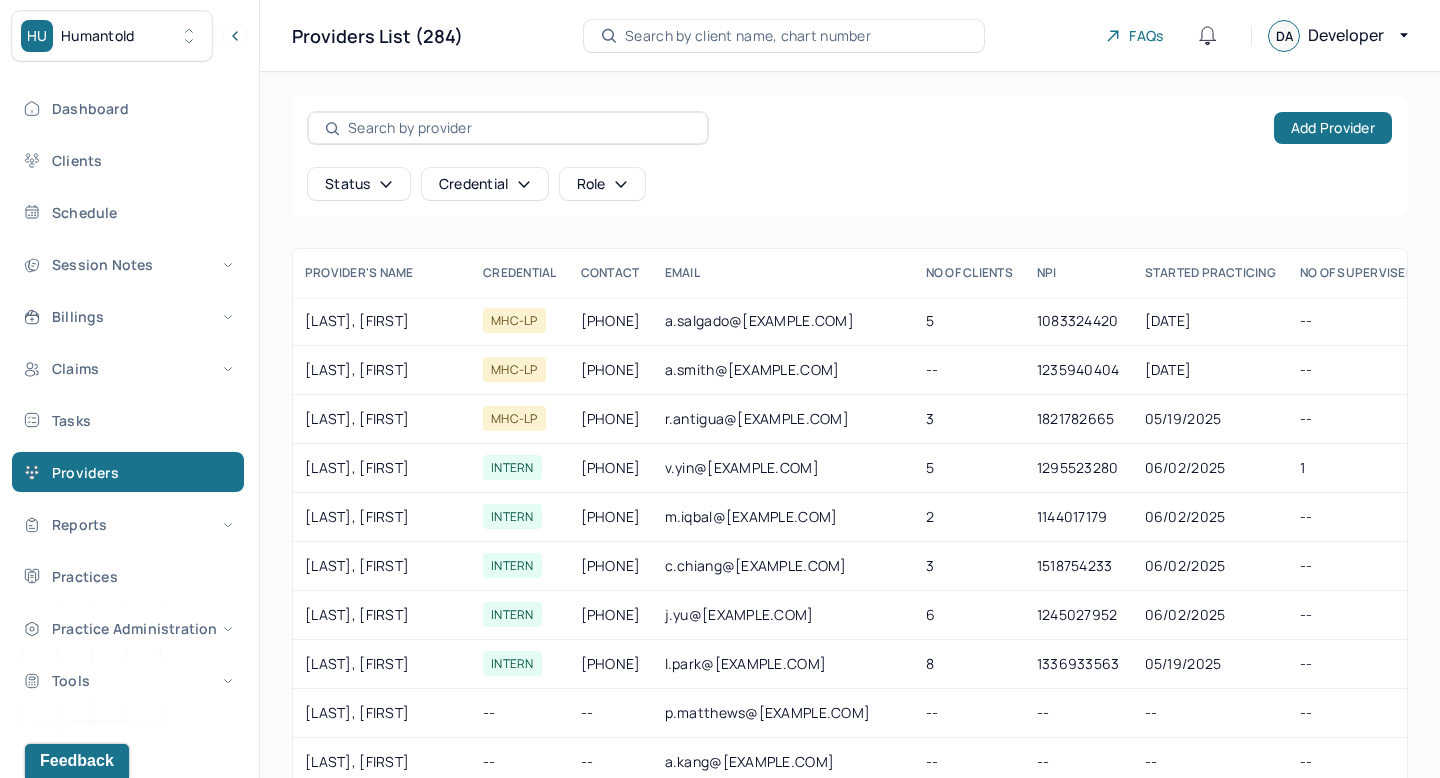 click at bounding box center (519, 128) 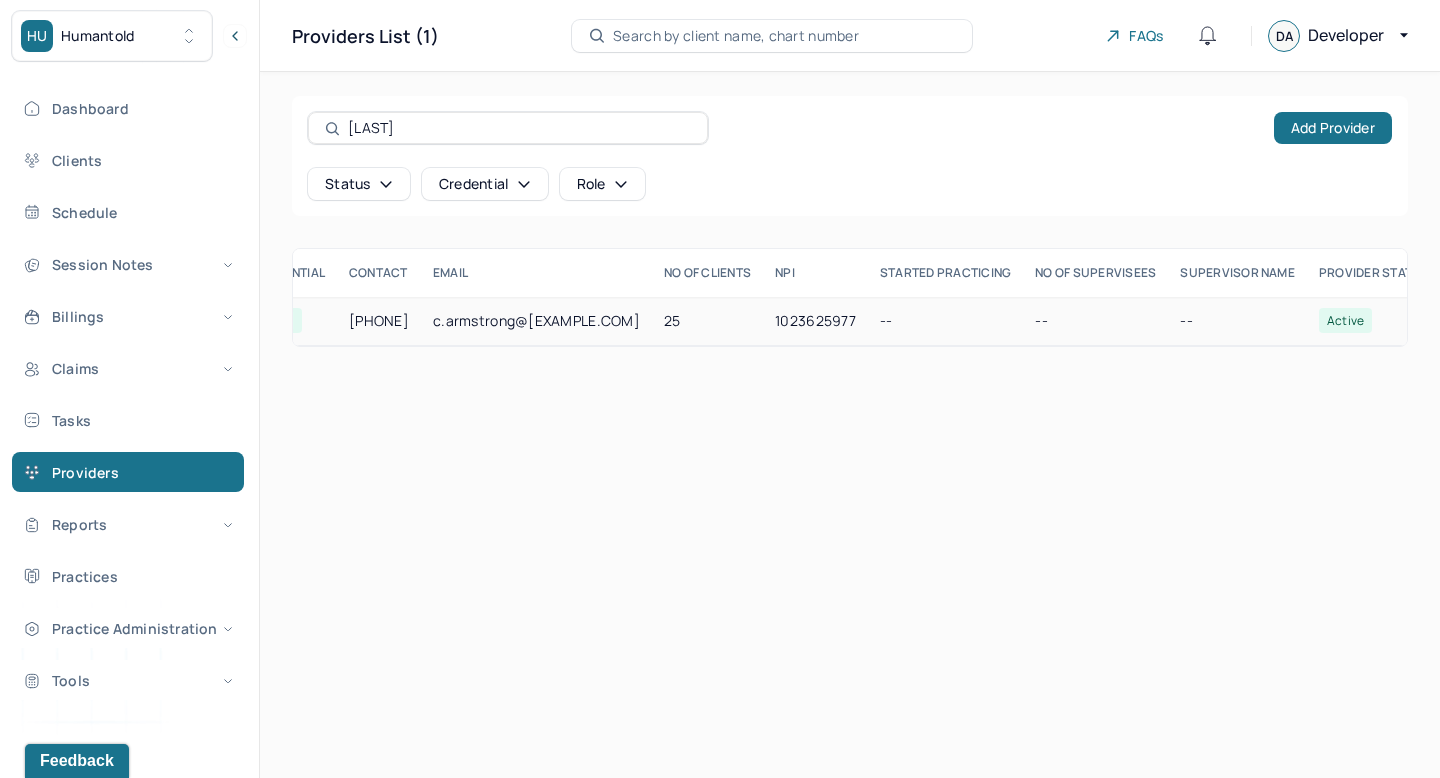 scroll, scrollTop: 0, scrollLeft: 0, axis: both 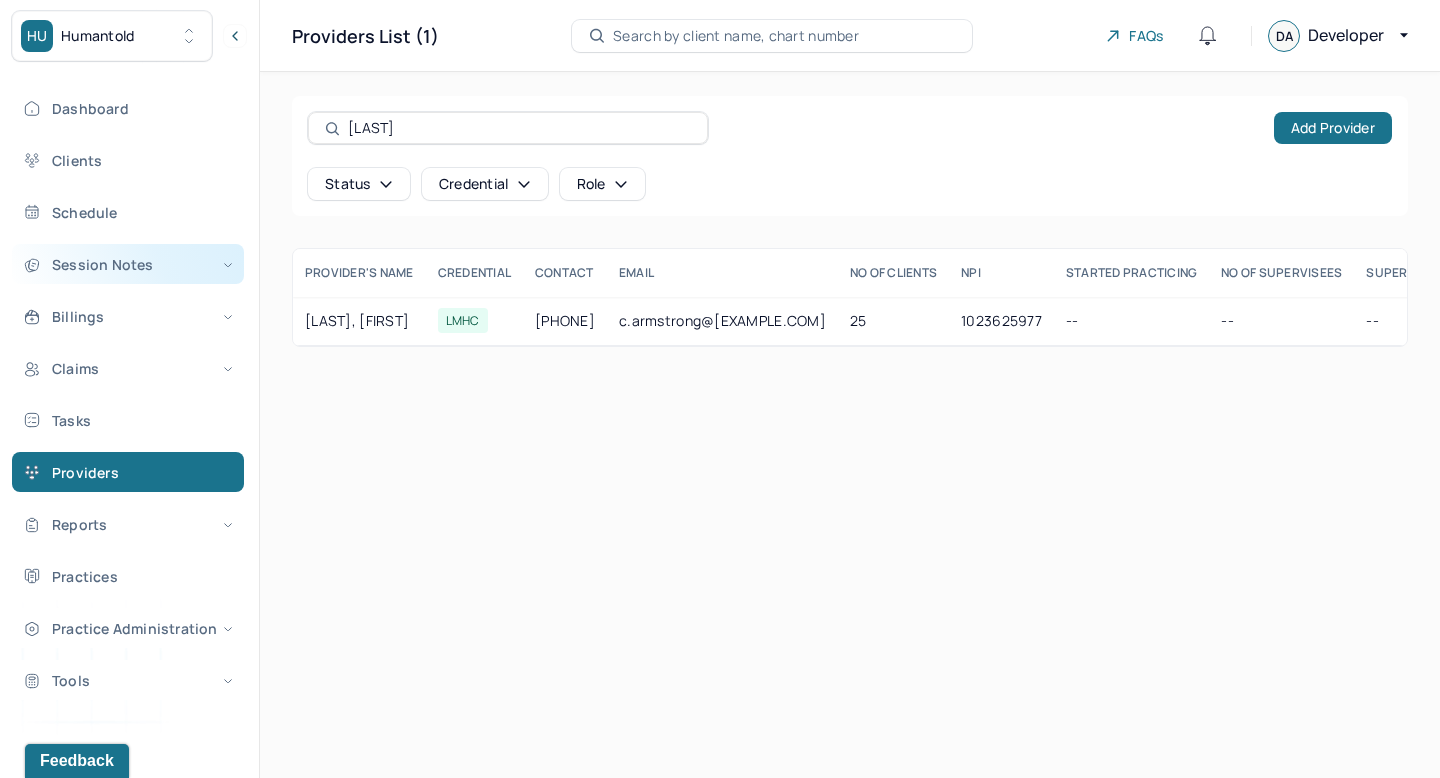 type on "[LAST]" 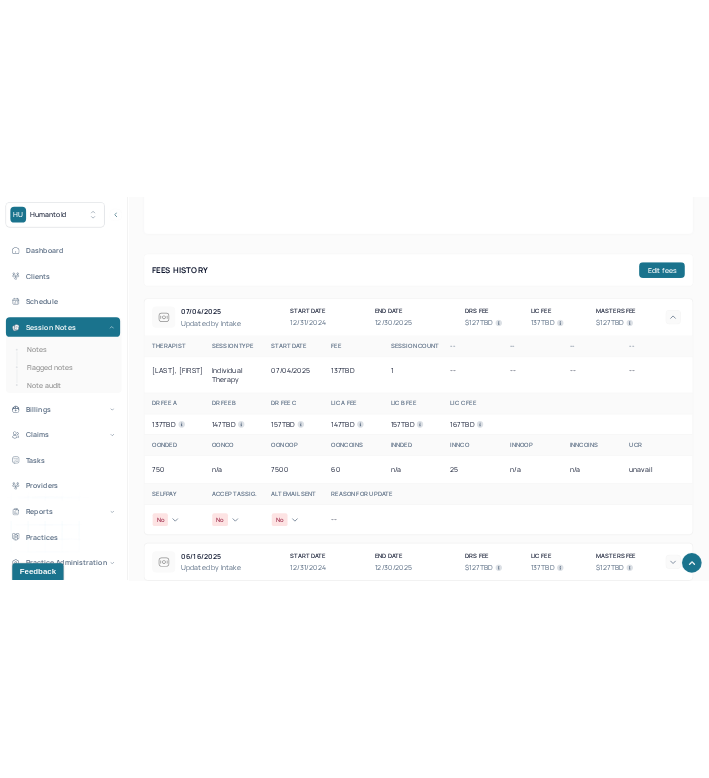 scroll, scrollTop: 1088, scrollLeft: 0, axis: vertical 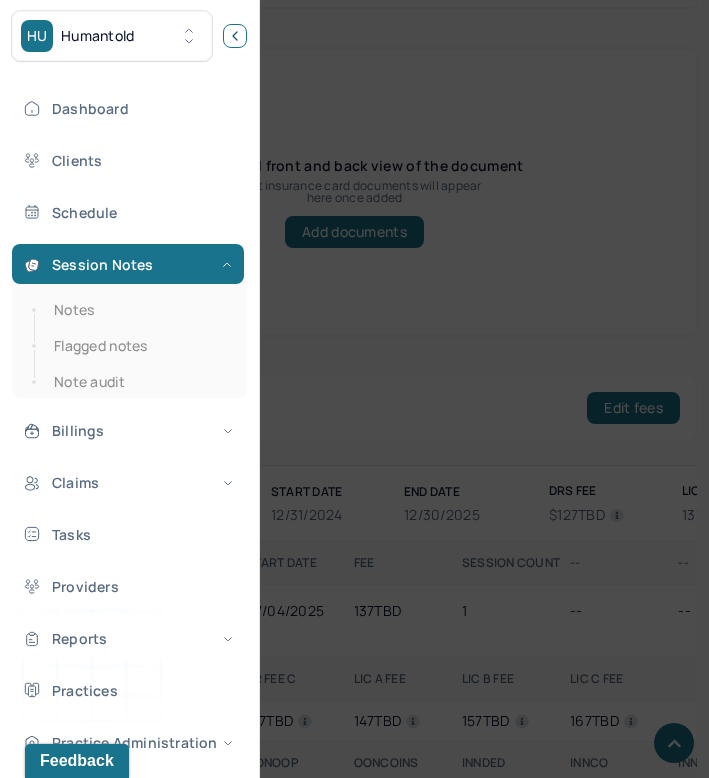 click 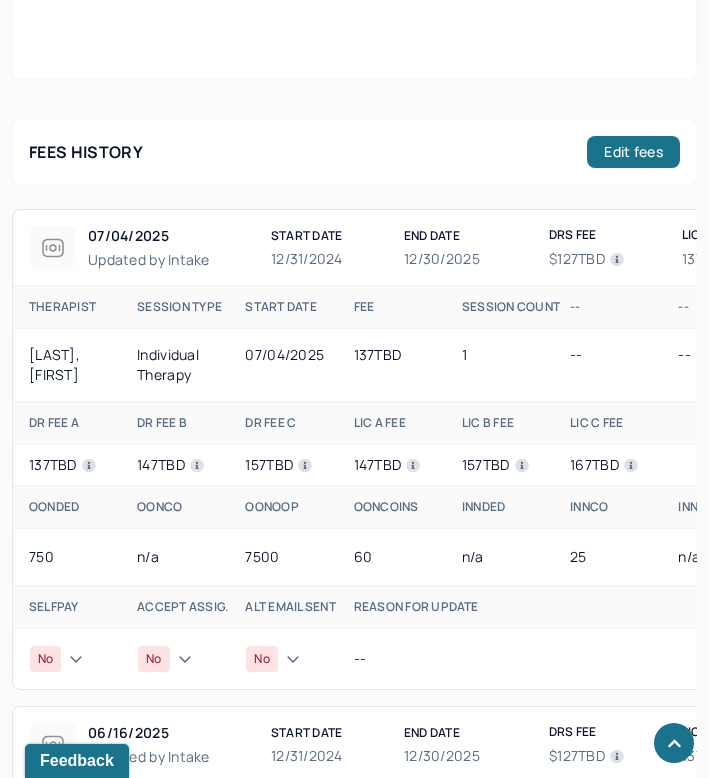 scroll, scrollTop: 1383, scrollLeft: 0, axis: vertical 